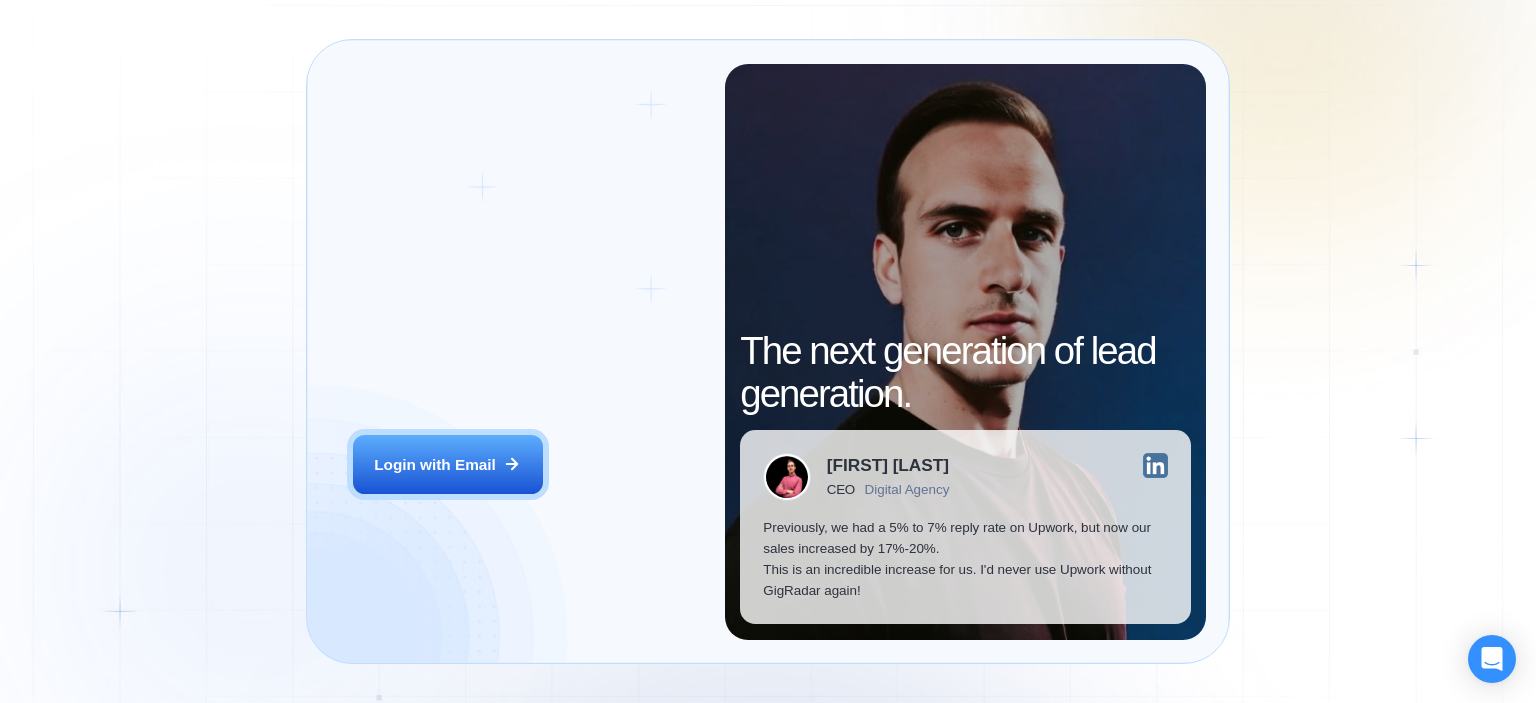 scroll, scrollTop: 0, scrollLeft: 0, axis: both 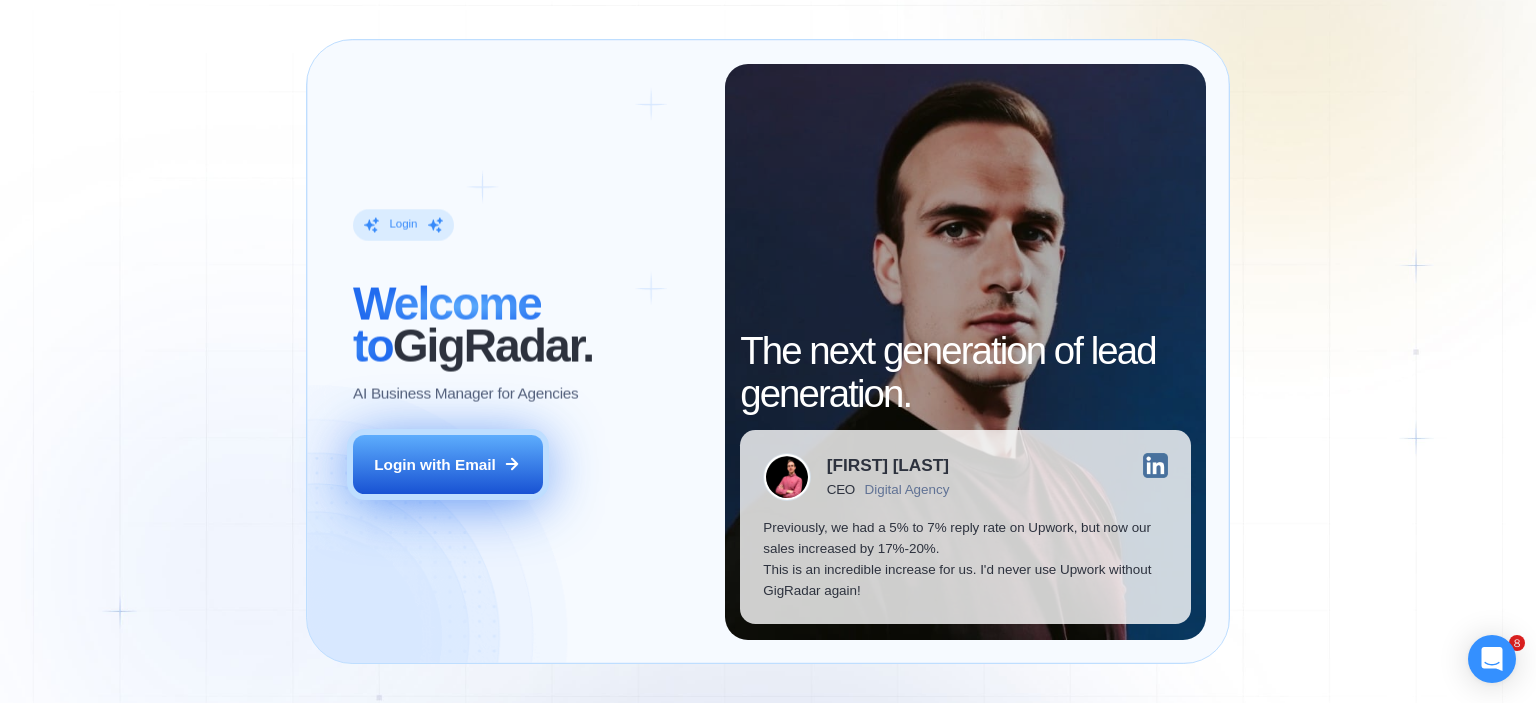 click on "Login with Email" at bounding box center (448, 465) 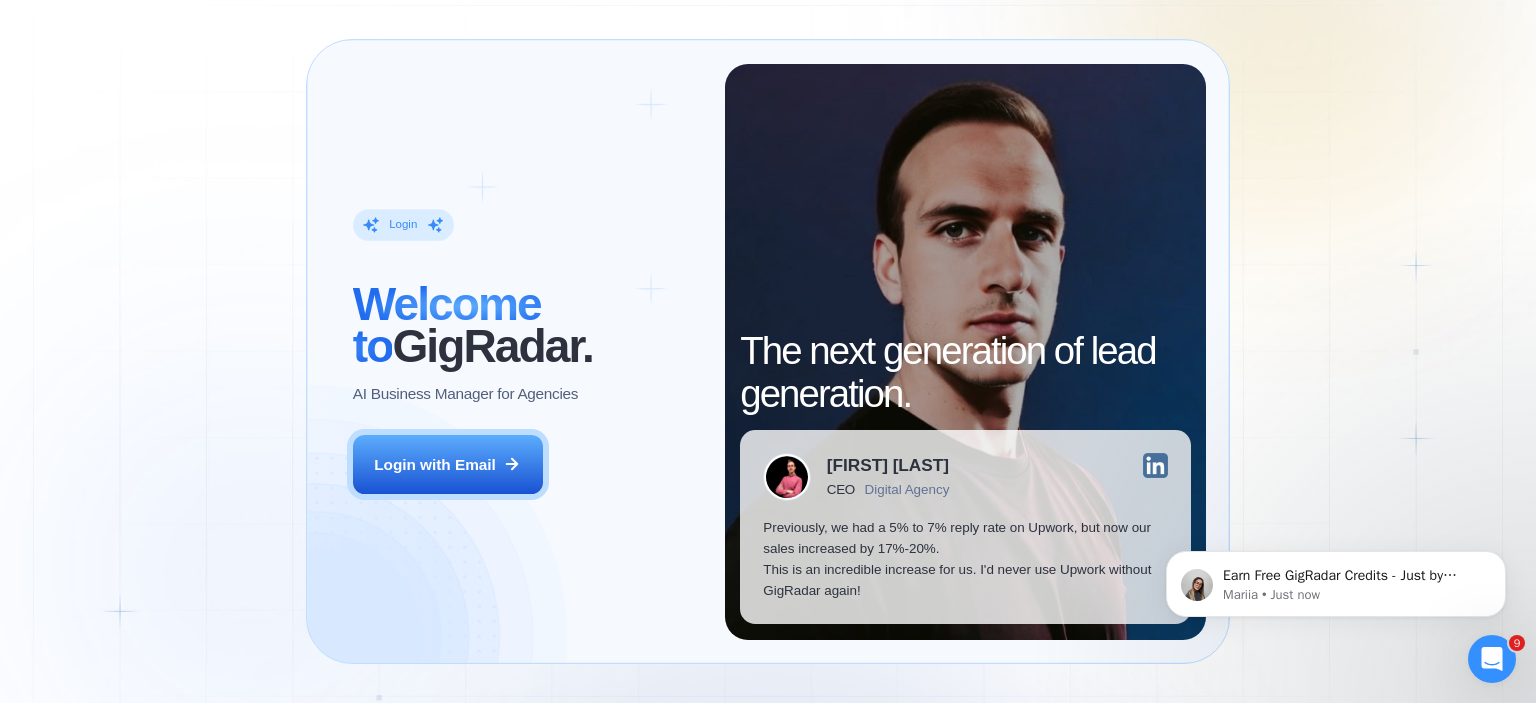 scroll, scrollTop: 0, scrollLeft: 0, axis: both 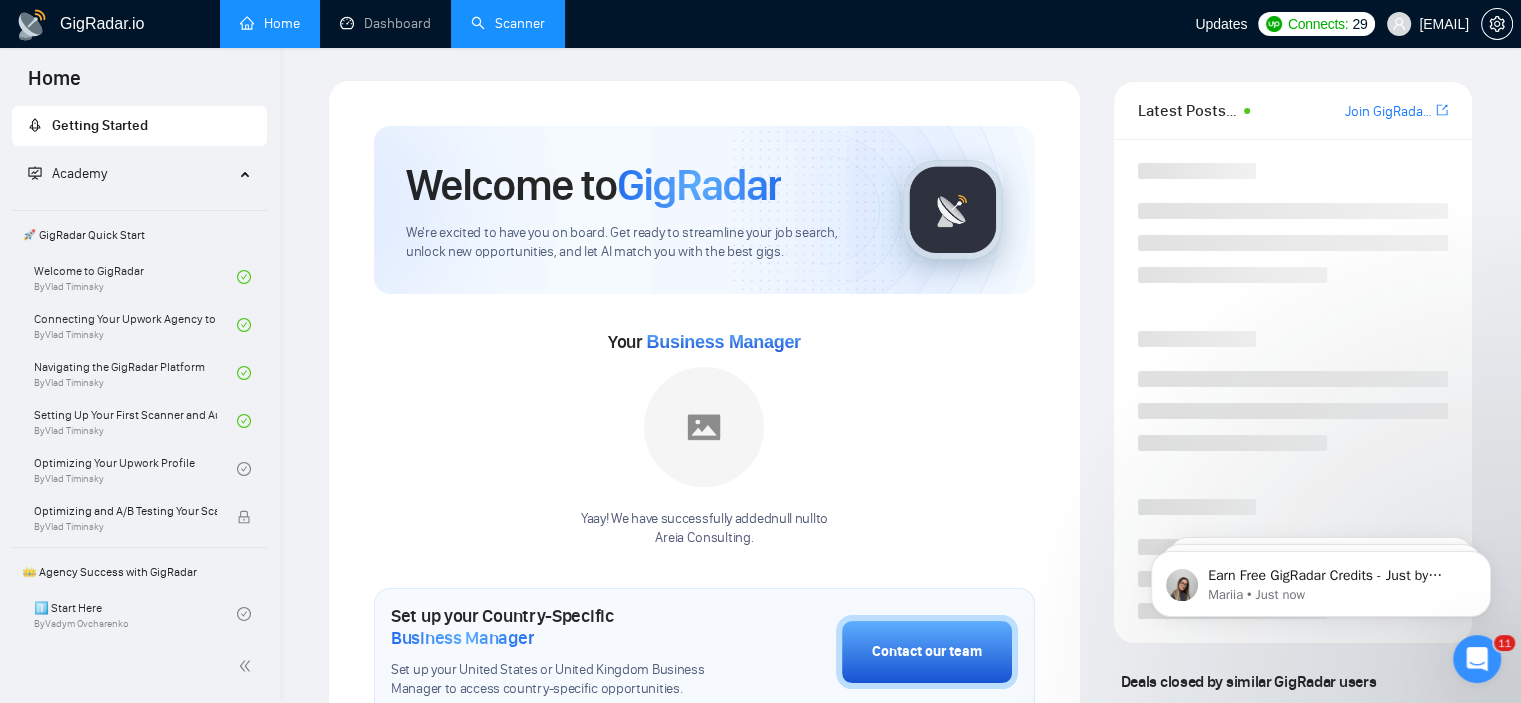 click on "Scanner" at bounding box center [508, 23] 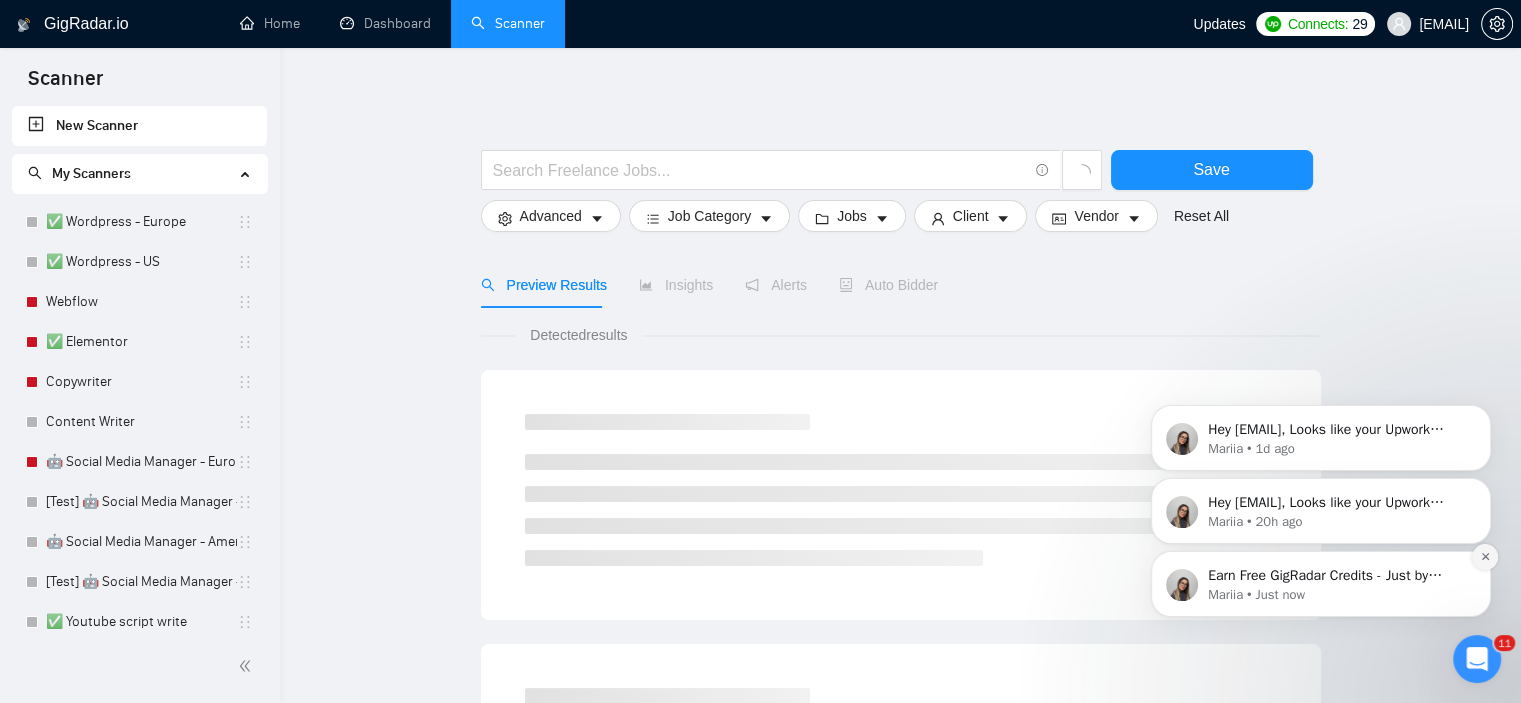 click 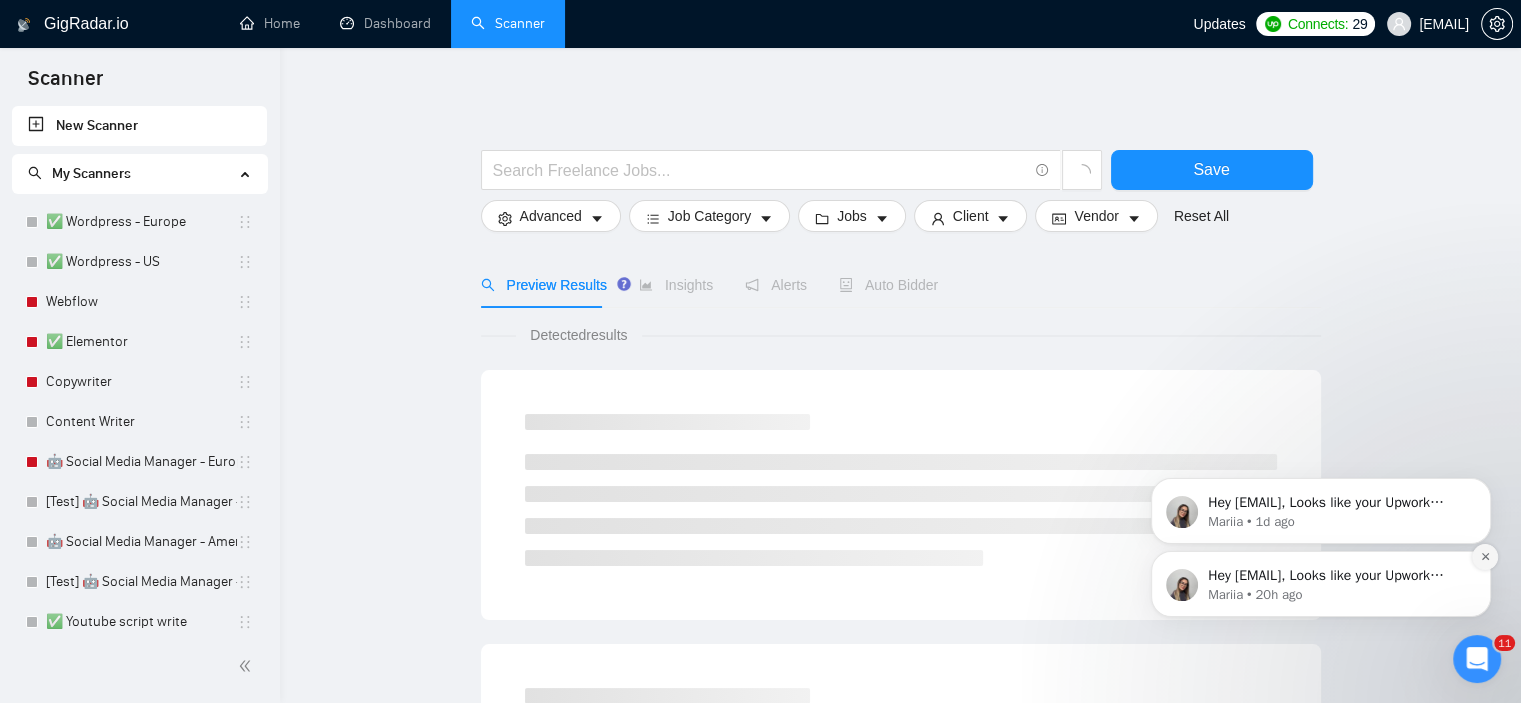 click 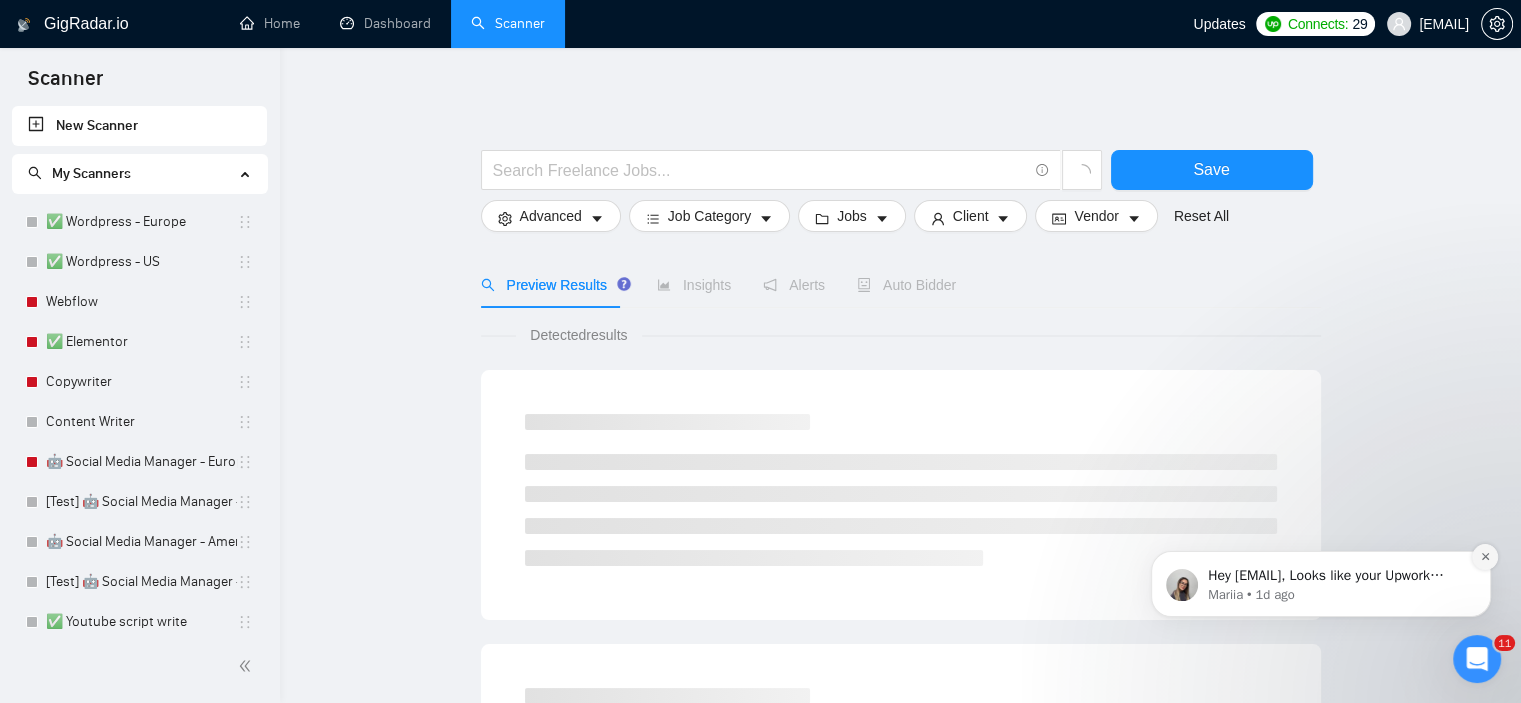click 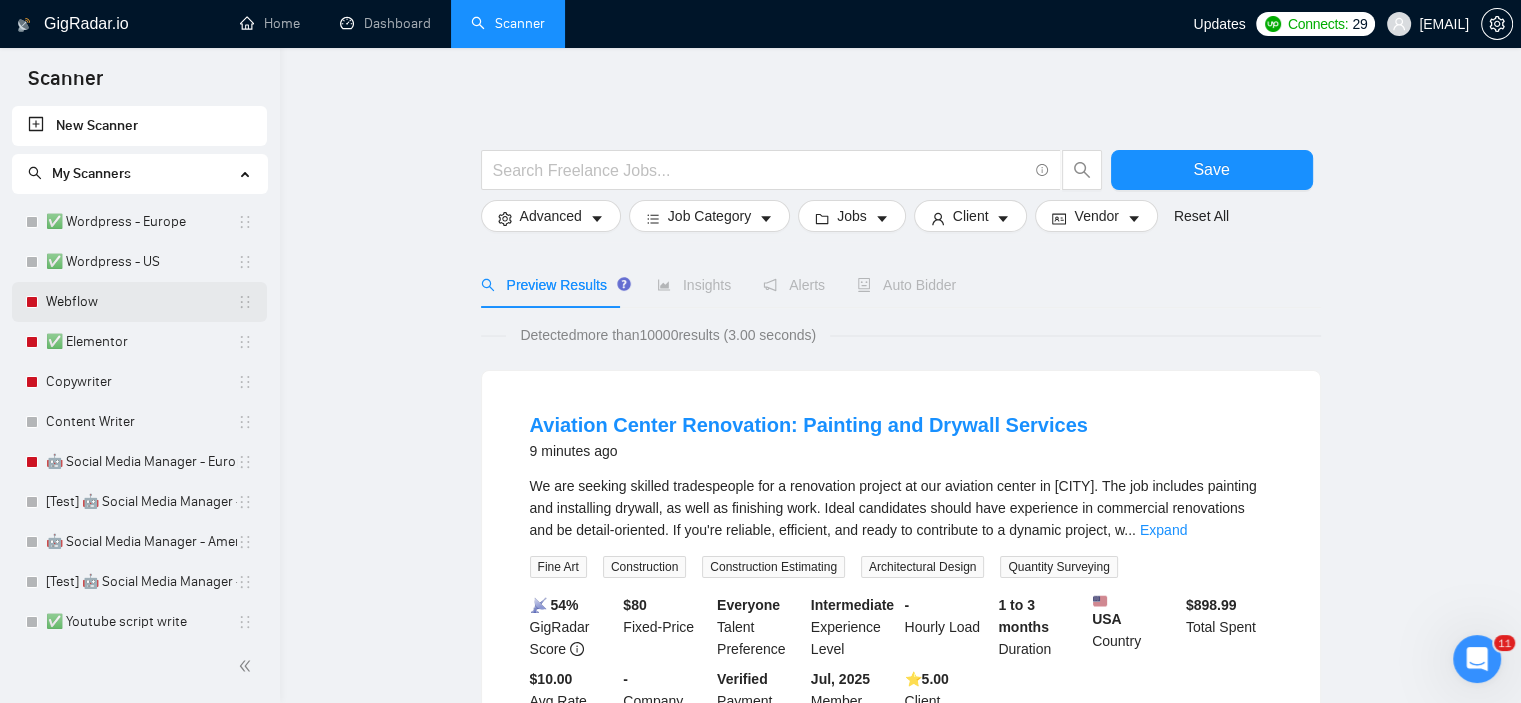 click on "Webflow" at bounding box center [141, 302] 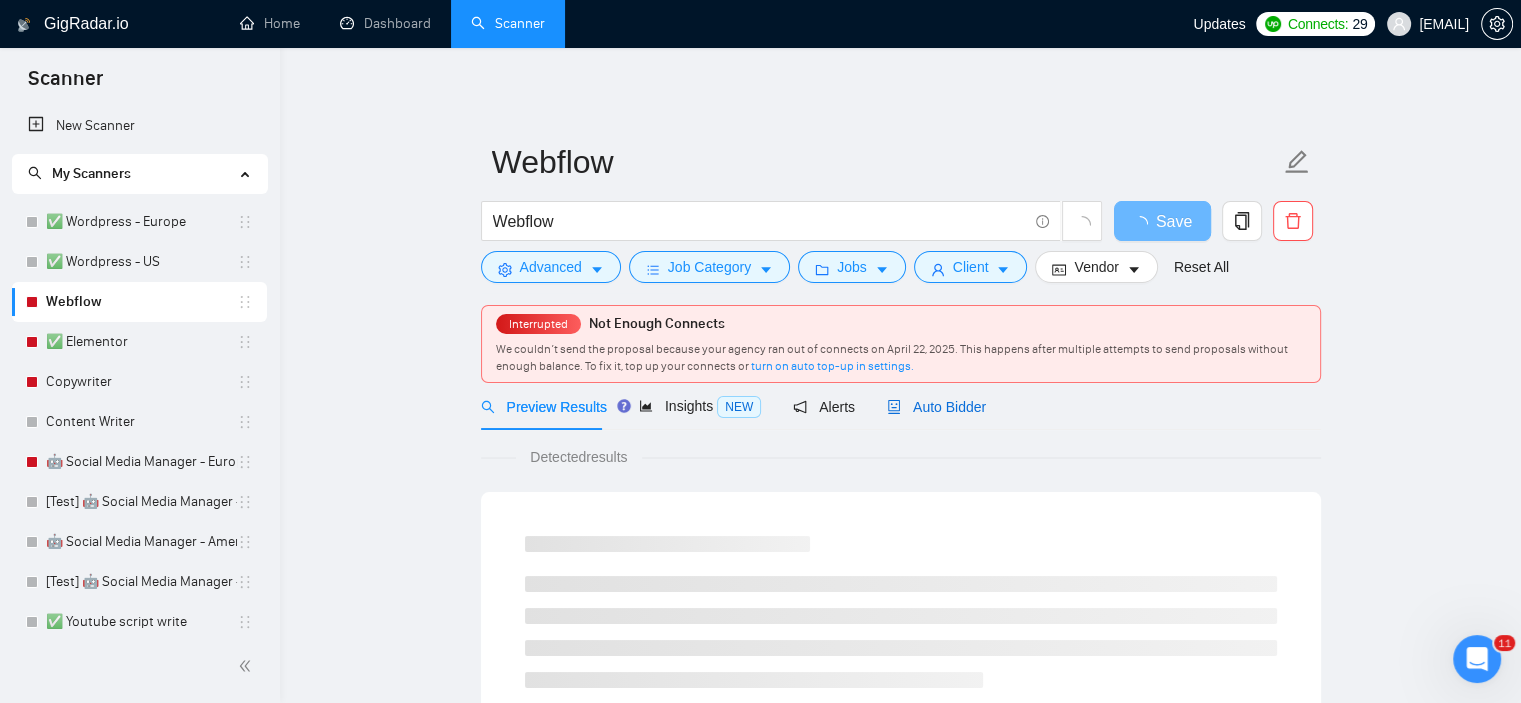 click on "Auto Bidder" at bounding box center (936, 407) 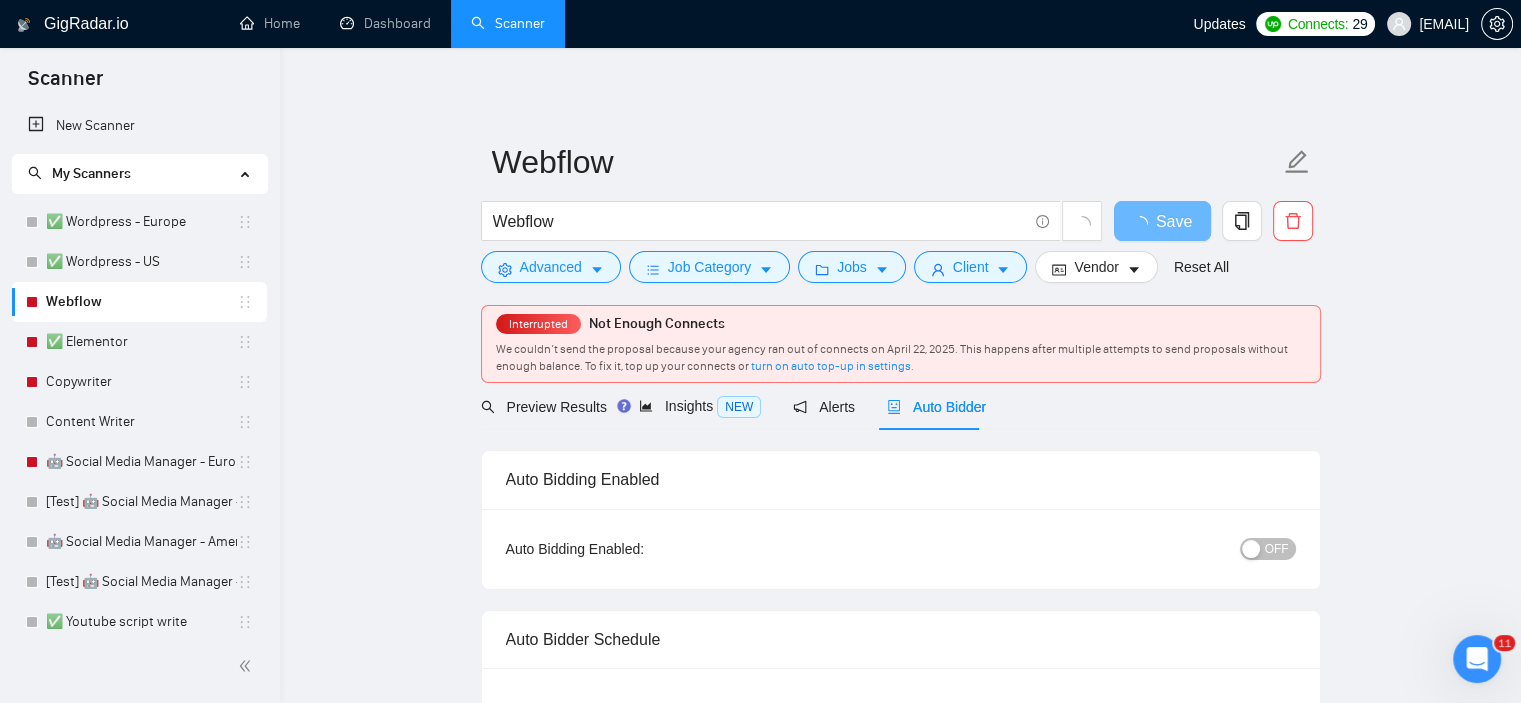 click at bounding box center (1251, 549) 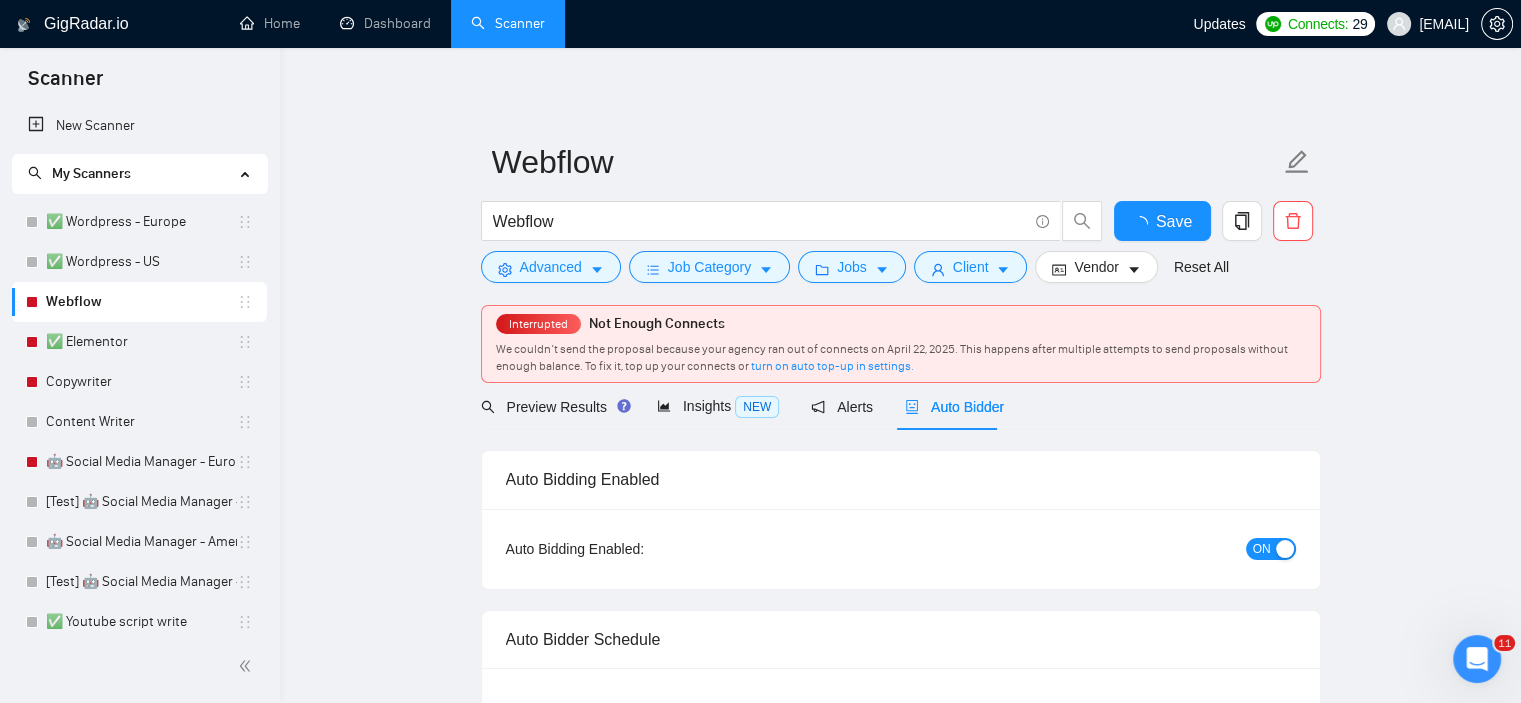click on "ON" at bounding box center [1262, 549] 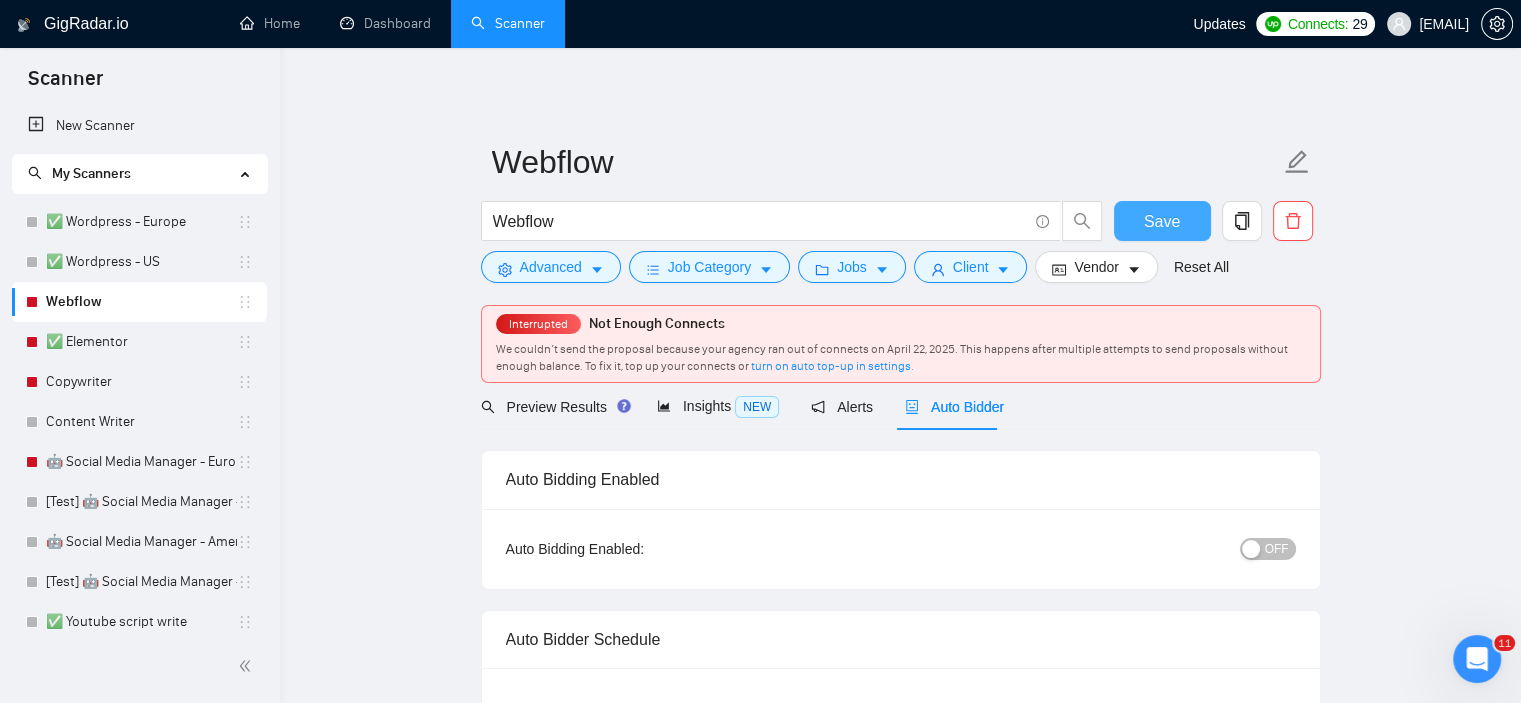 click on "Save" at bounding box center [1162, 221] 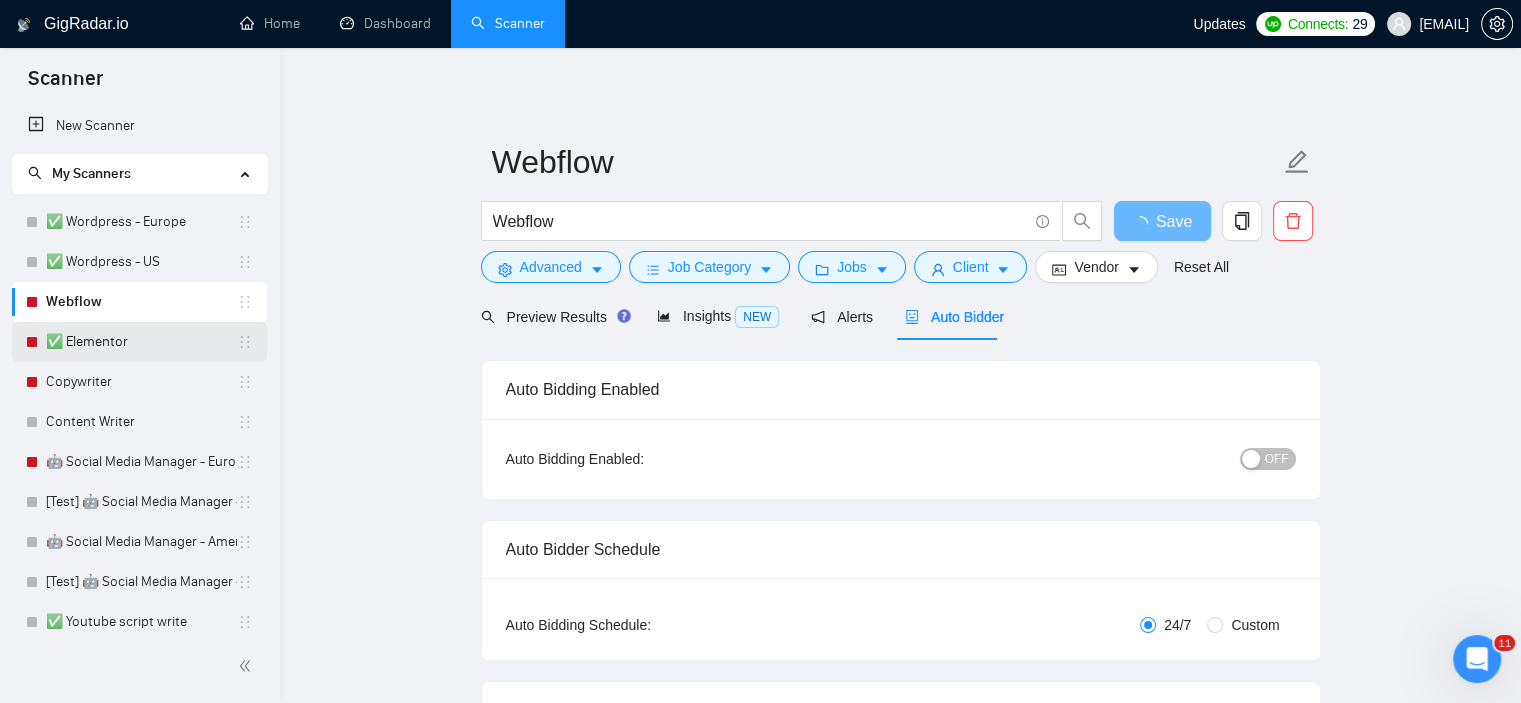 click on "✅ Elementor" at bounding box center (141, 342) 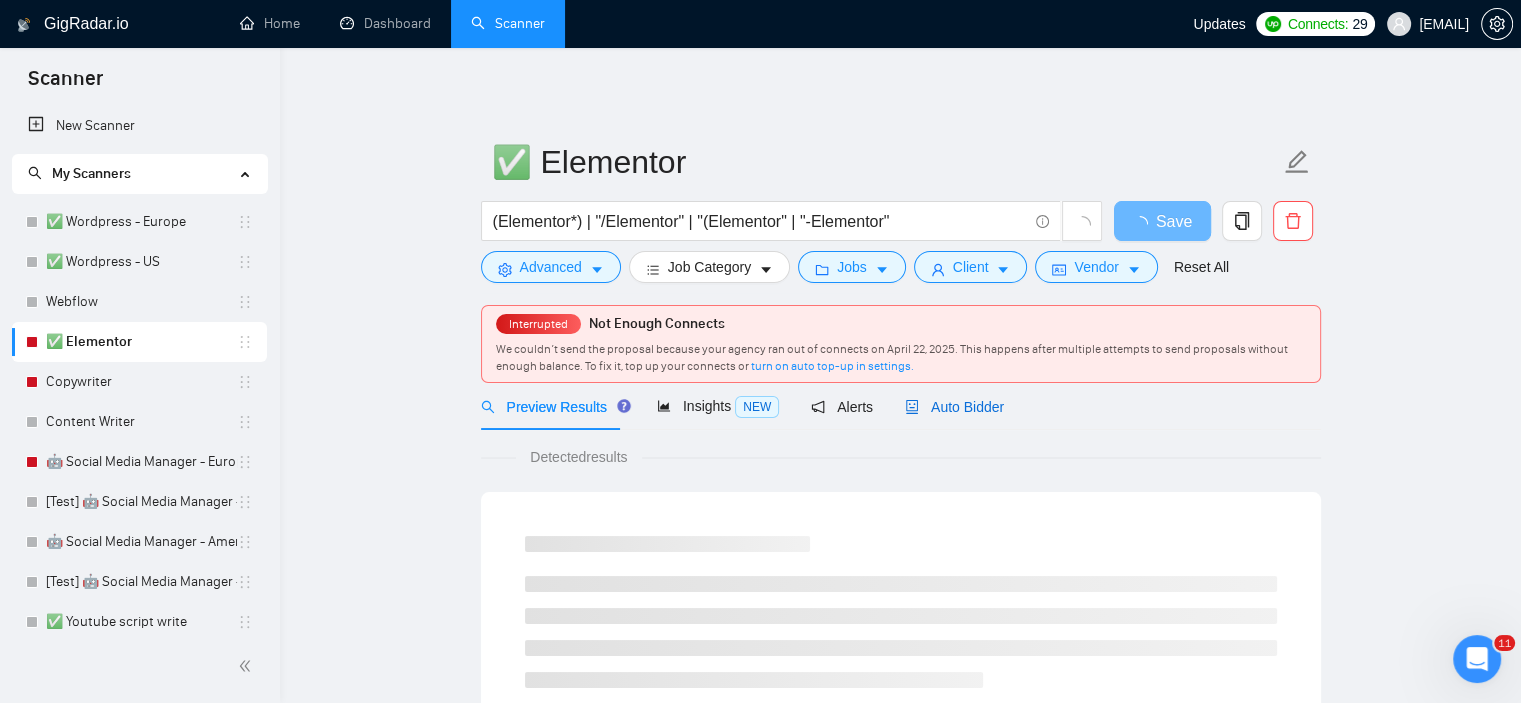 click on "Auto Bidder" at bounding box center [954, 407] 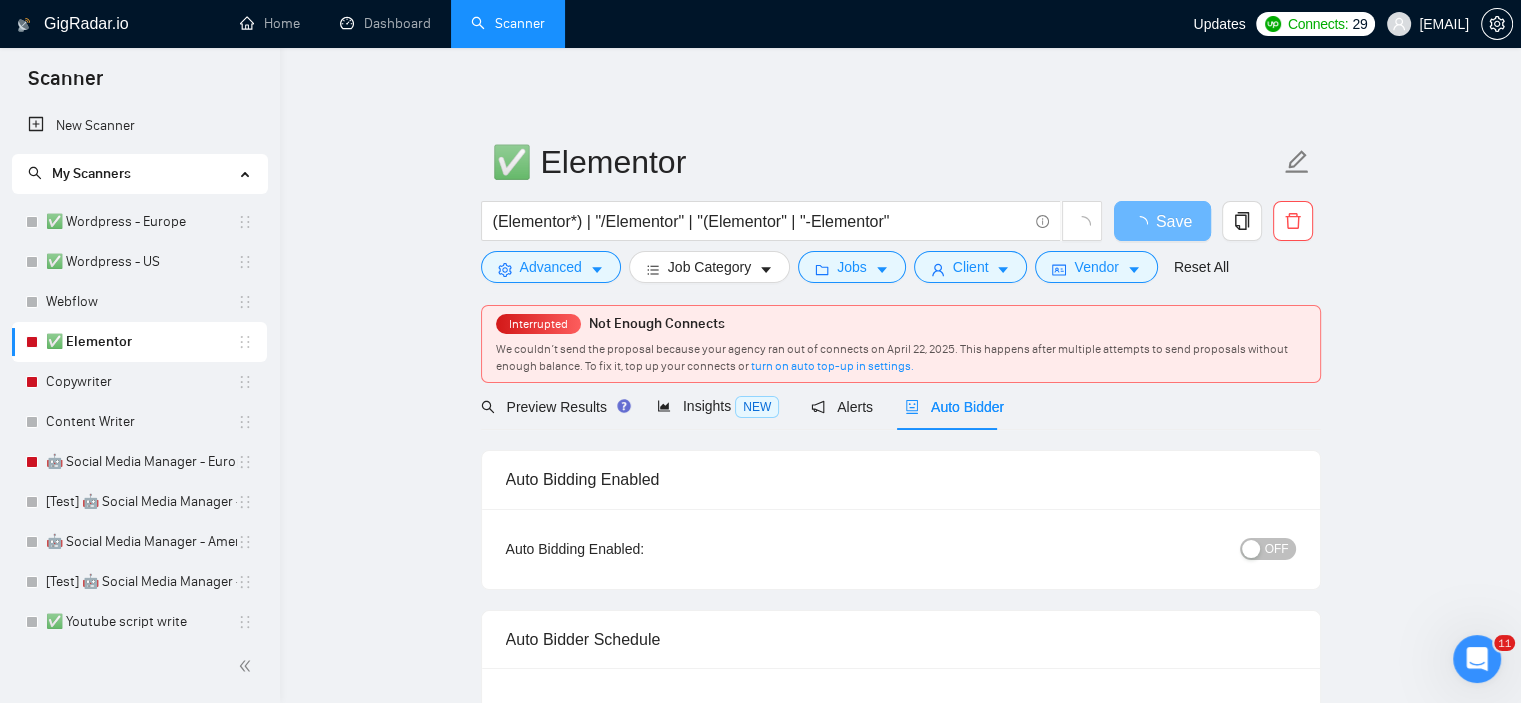 click on "OFF" at bounding box center (1277, 549) 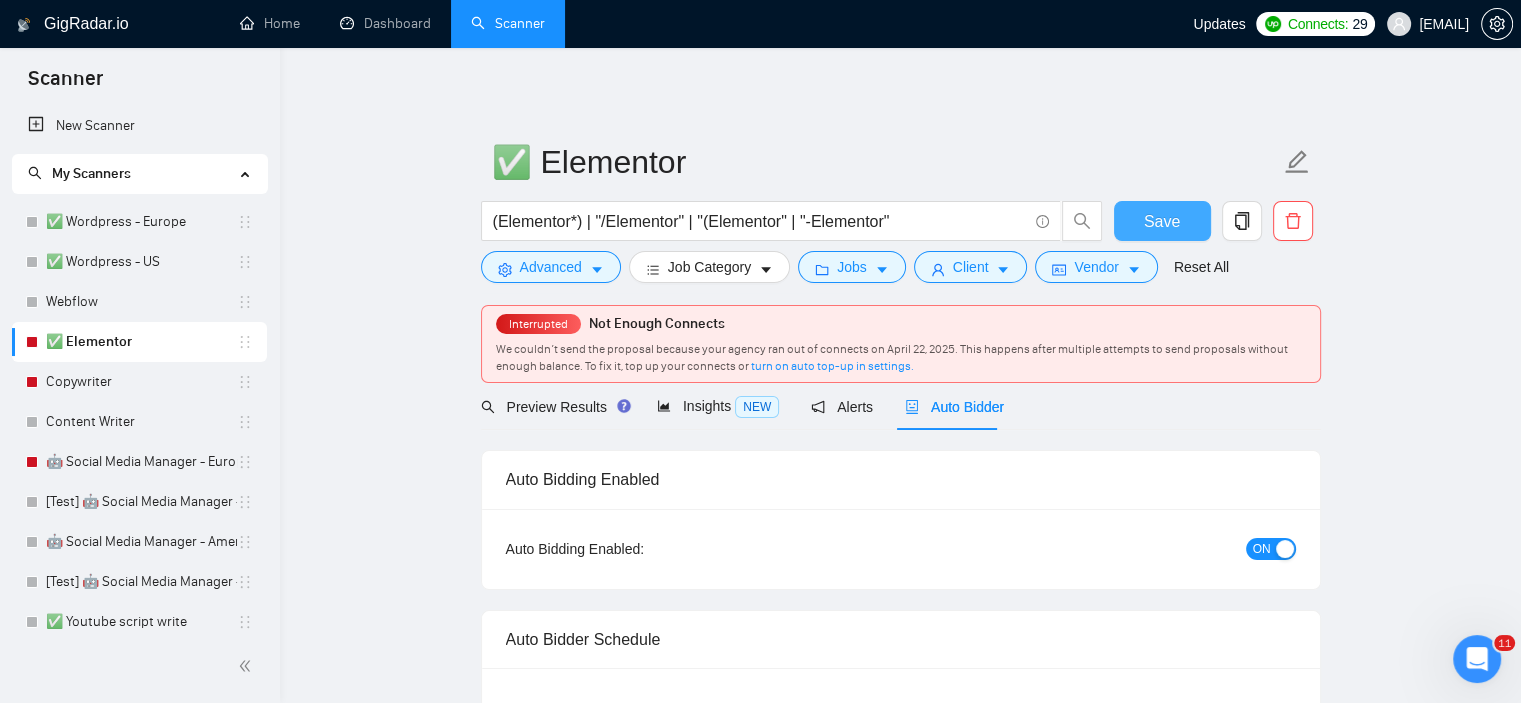 click on "Save" at bounding box center [1162, 221] 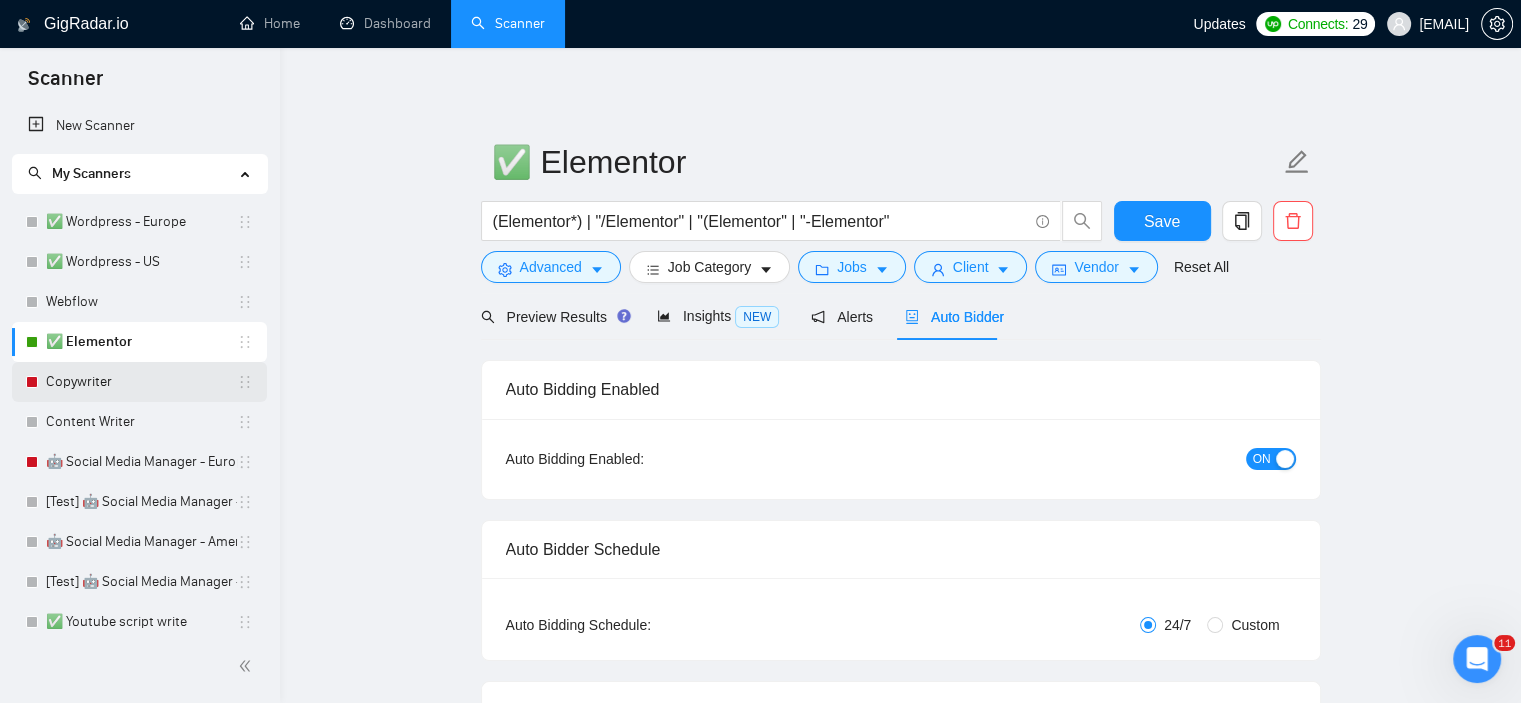 click on "Copywriter" at bounding box center [141, 382] 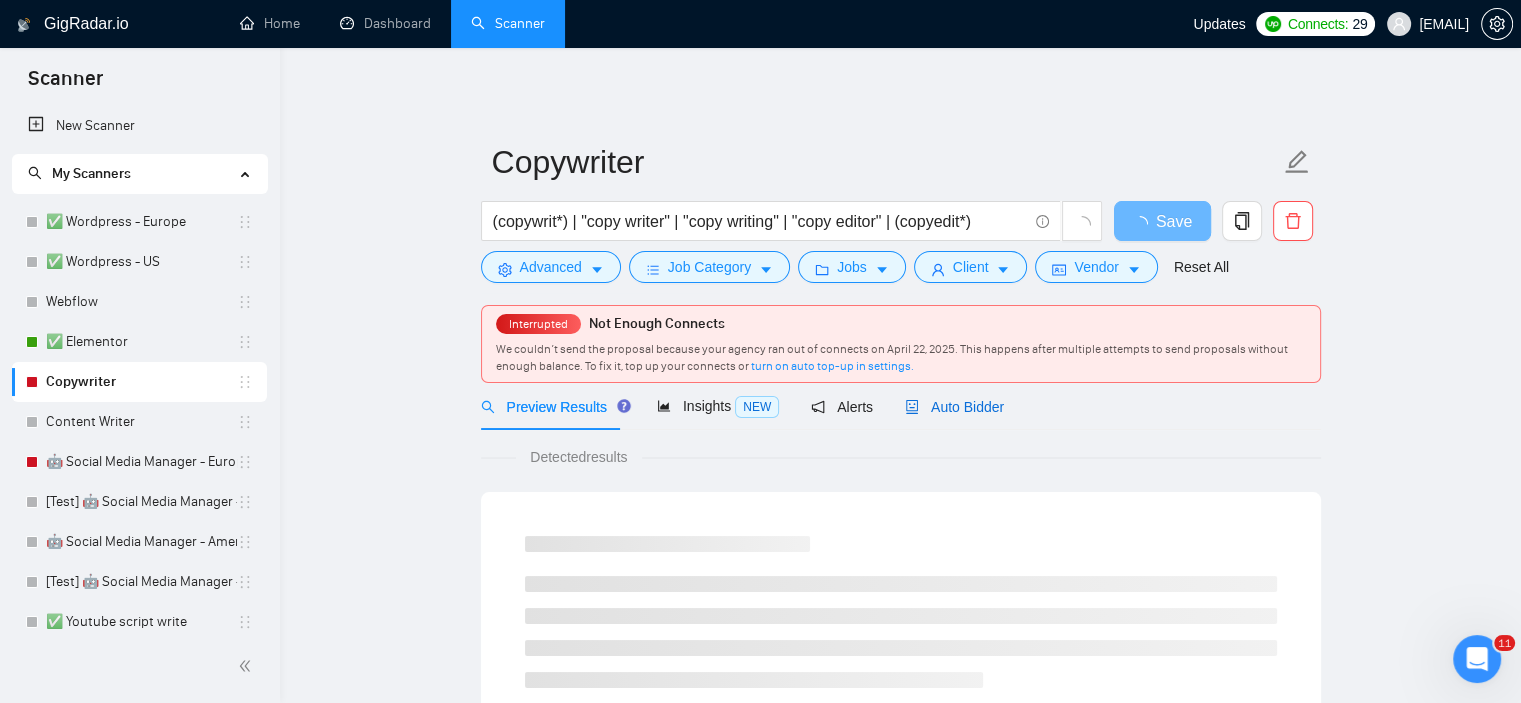 click on "Auto Bidder" at bounding box center [954, 407] 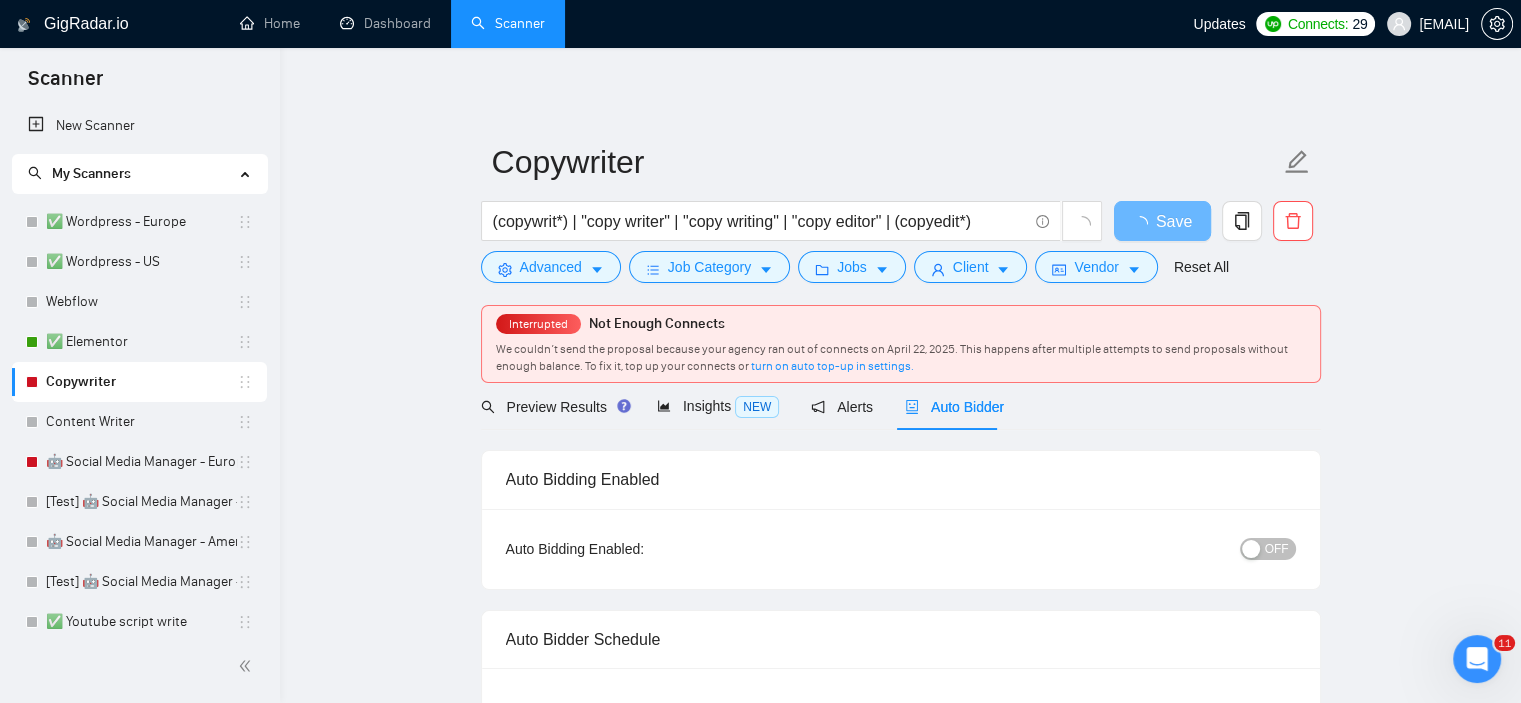 click on "OFF" at bounding box center [1277, 549] 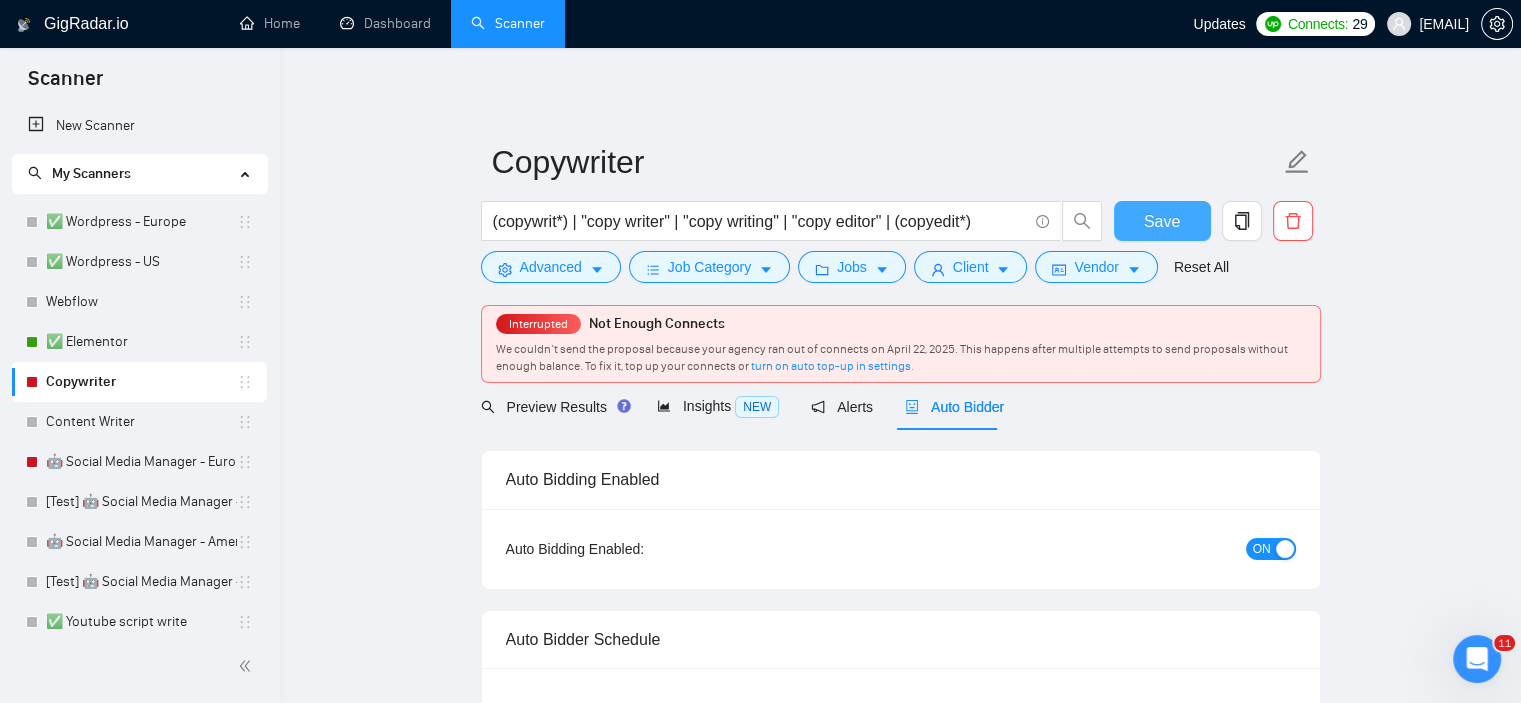 click on "Save" at bounding box center [1162, 221] 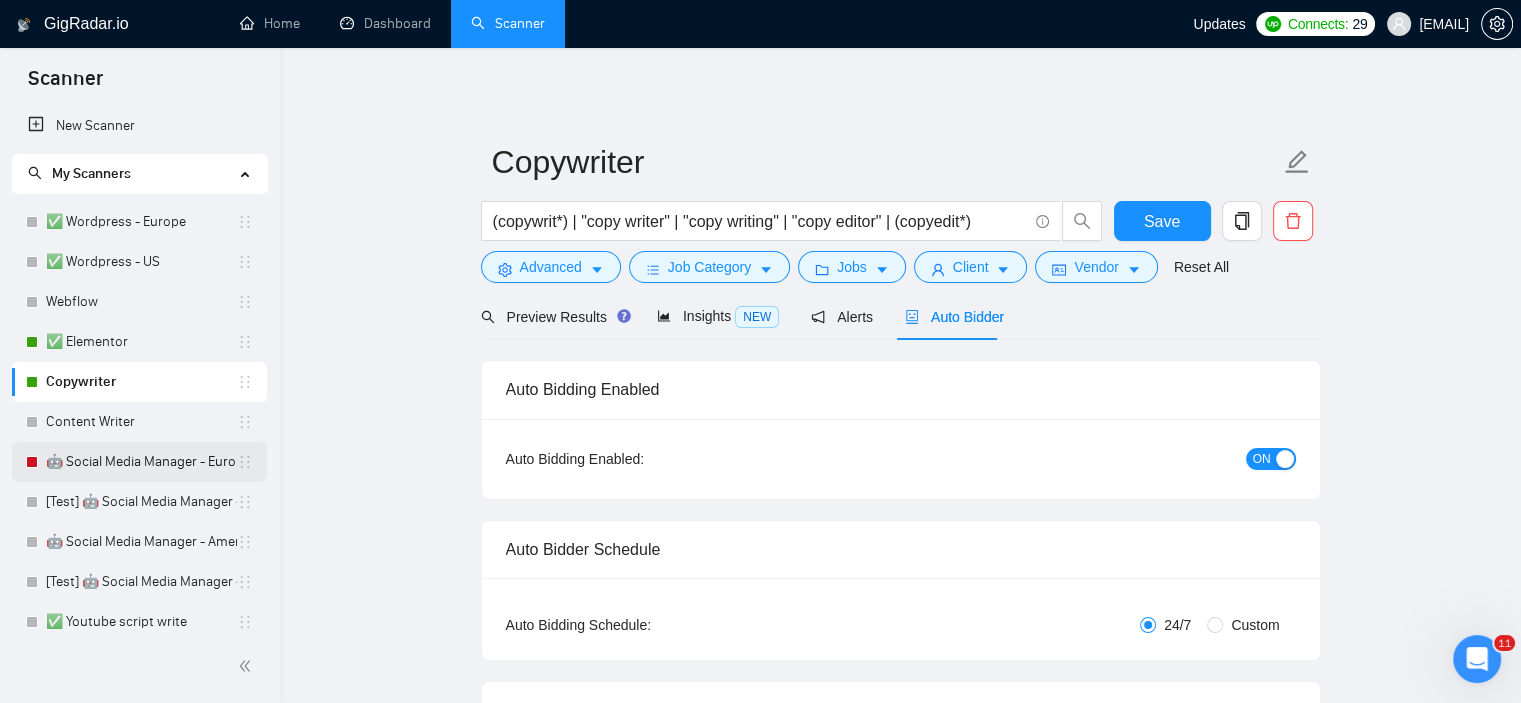 click on "🤖 Social Media Manager - Europe" at bounding box center [141, 462] 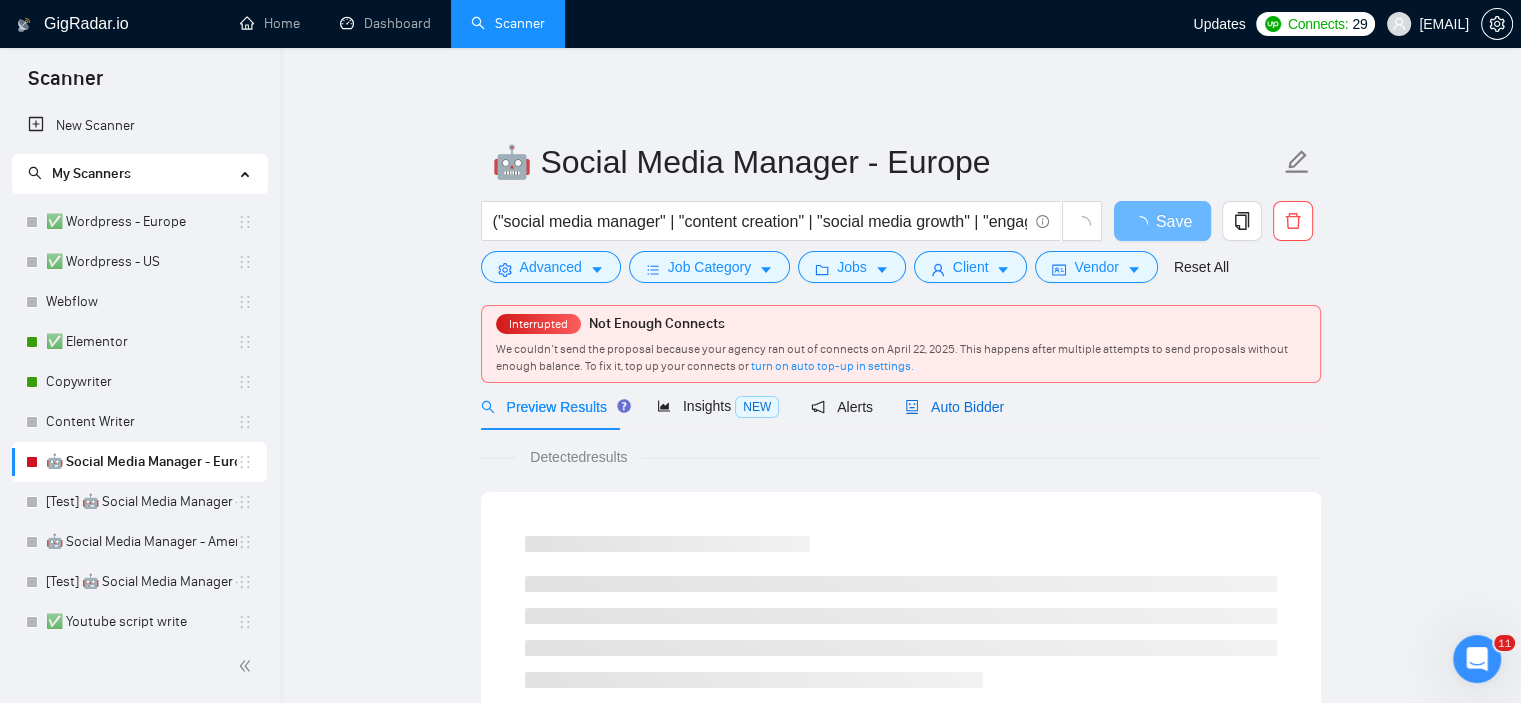 click on "Auto Bidder" at bounding box center (954, 407) 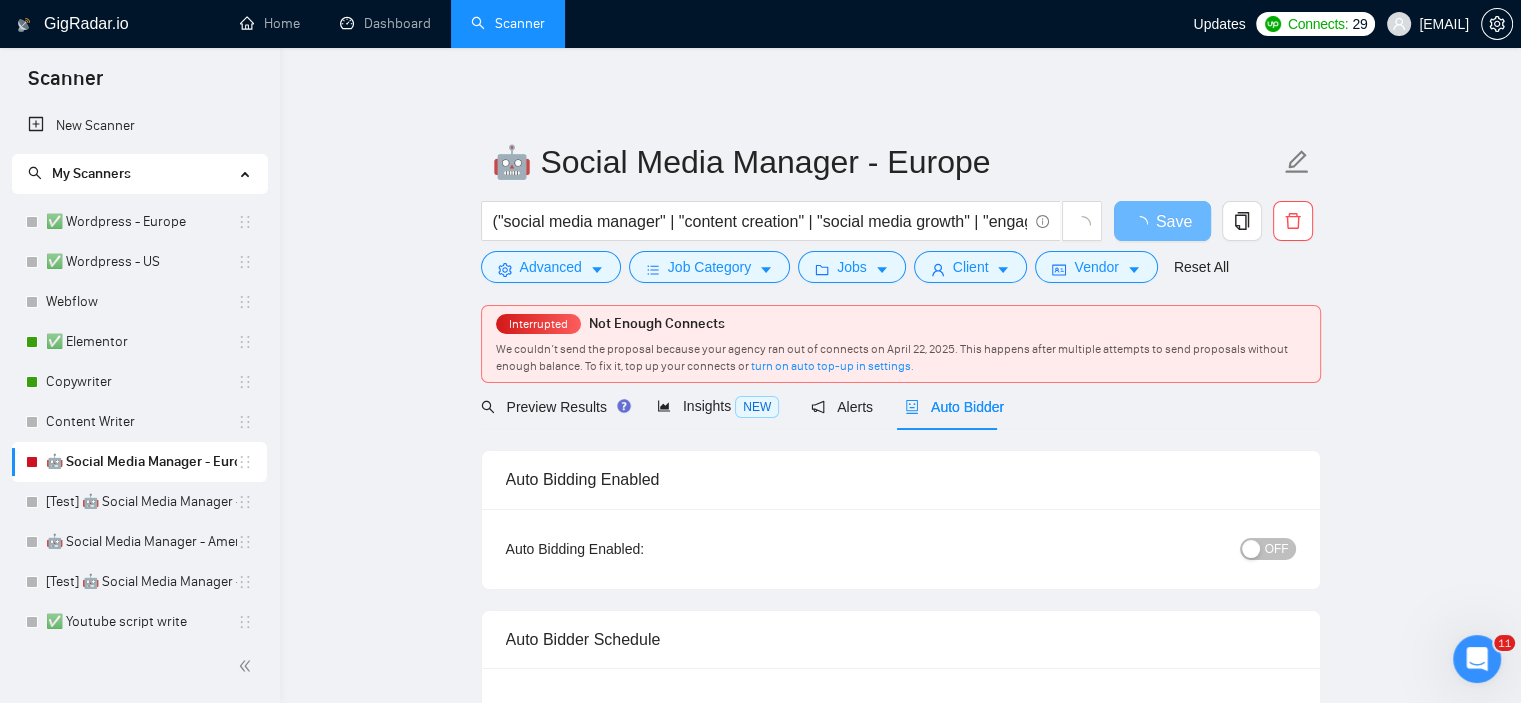 click at bounding box center (1251, 549) 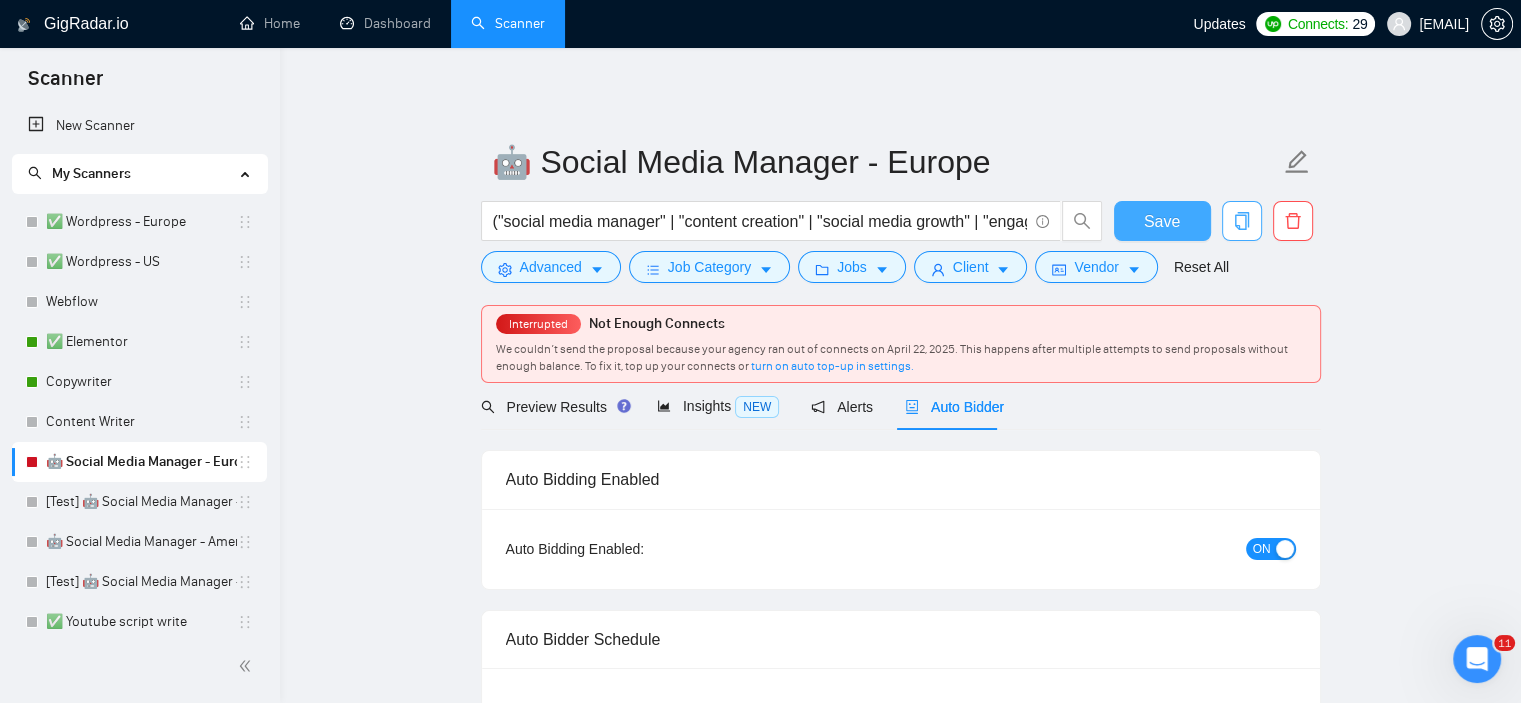 click on "Save" at bounding box center (1162, 221) 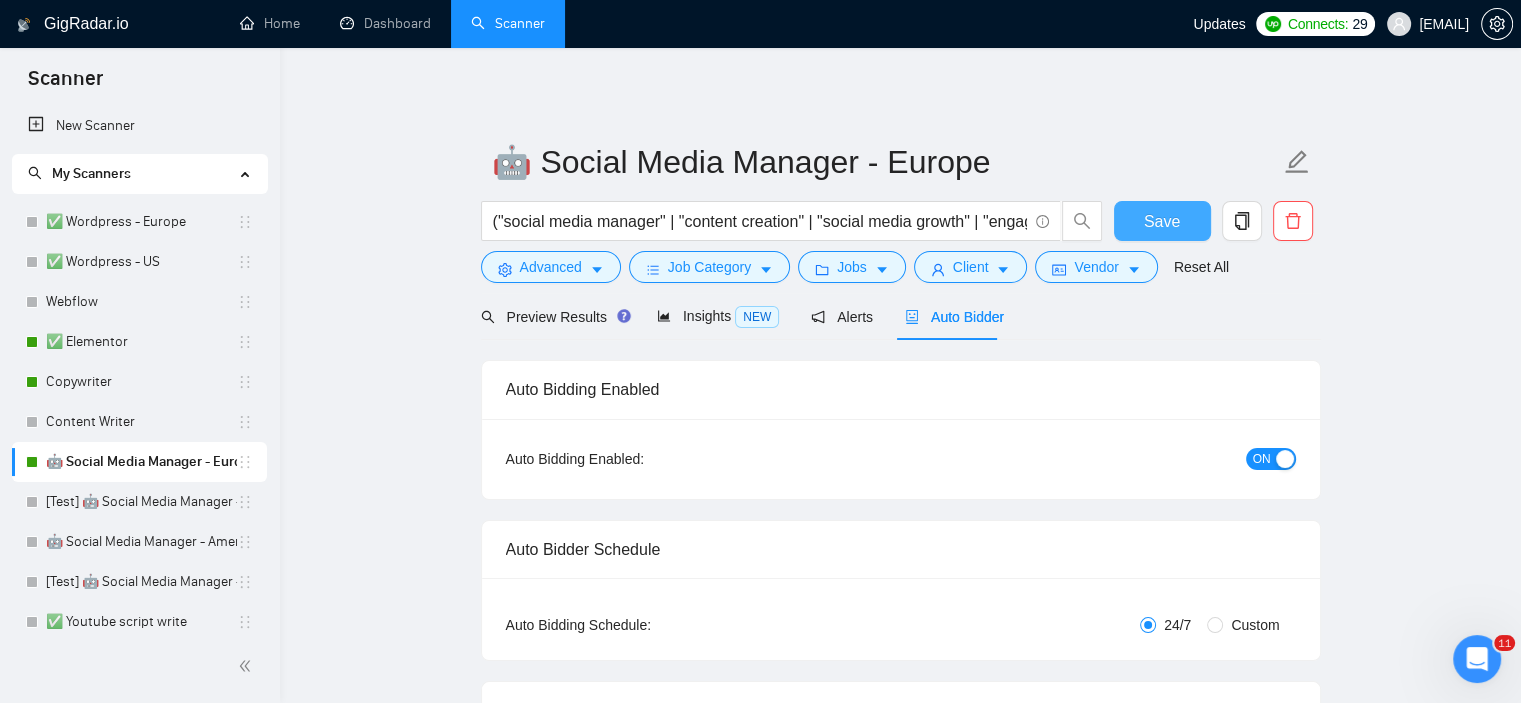 type 